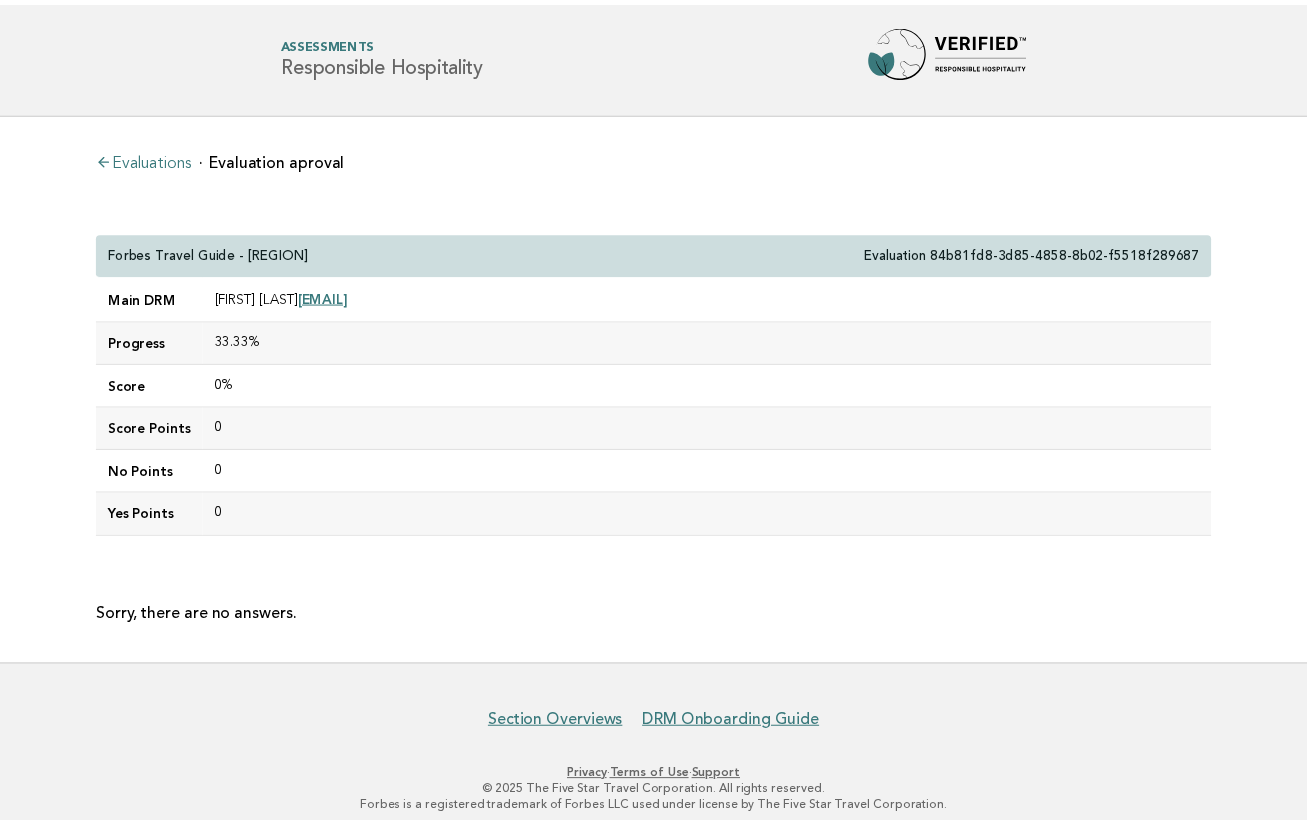 scroll, scrollTop: 0, scrollLeft: 0, axis: both 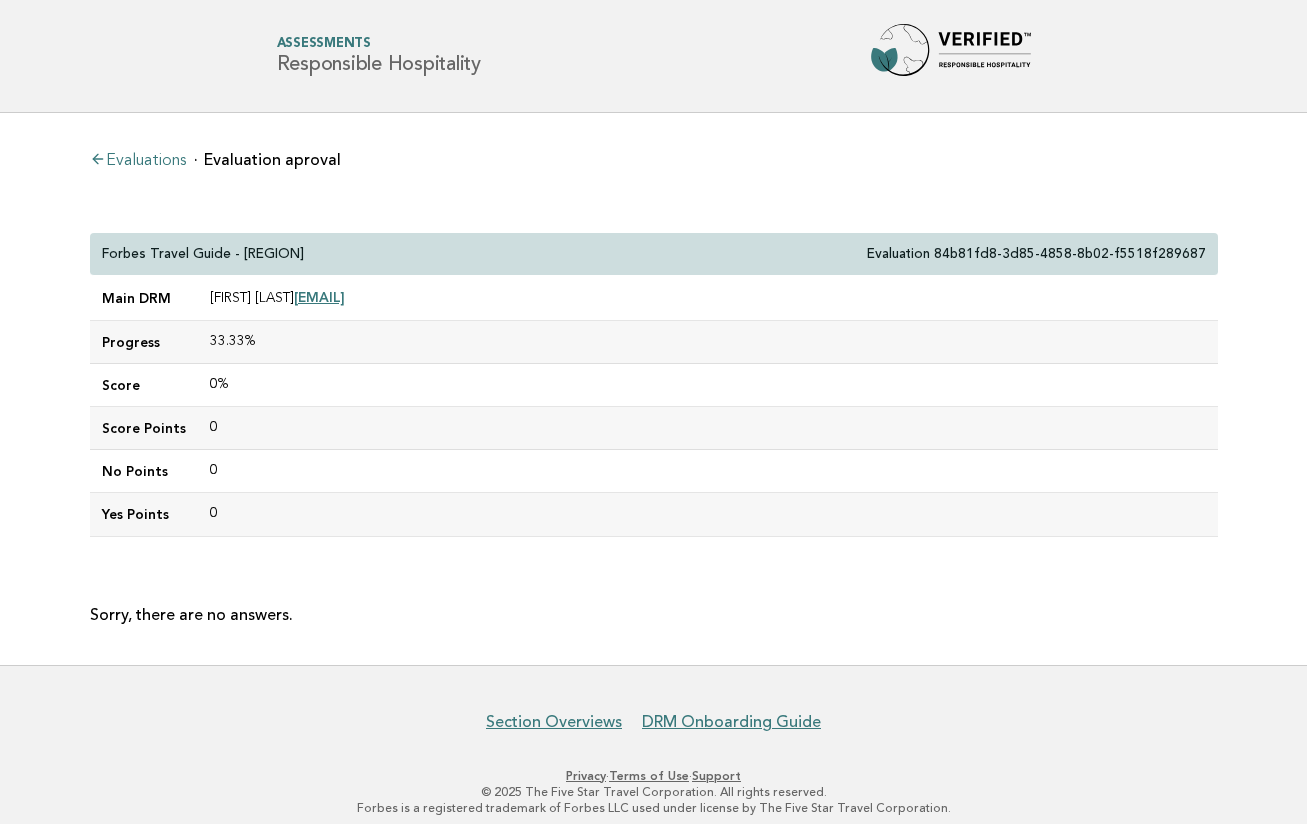 click on "Evaluations" at bounding box center [138, 161] 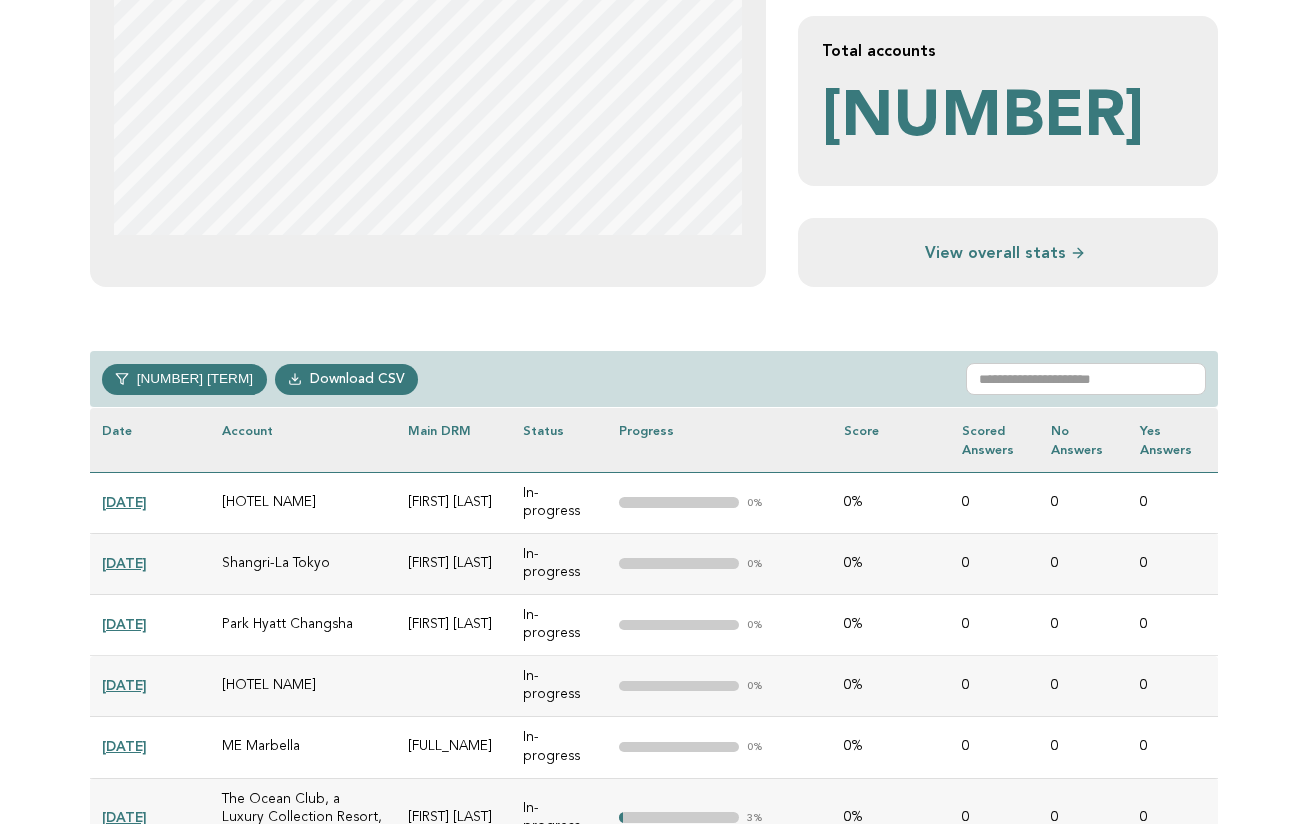 scroll, scrollTop: 743, scrollLeft: 0, axis: vertical 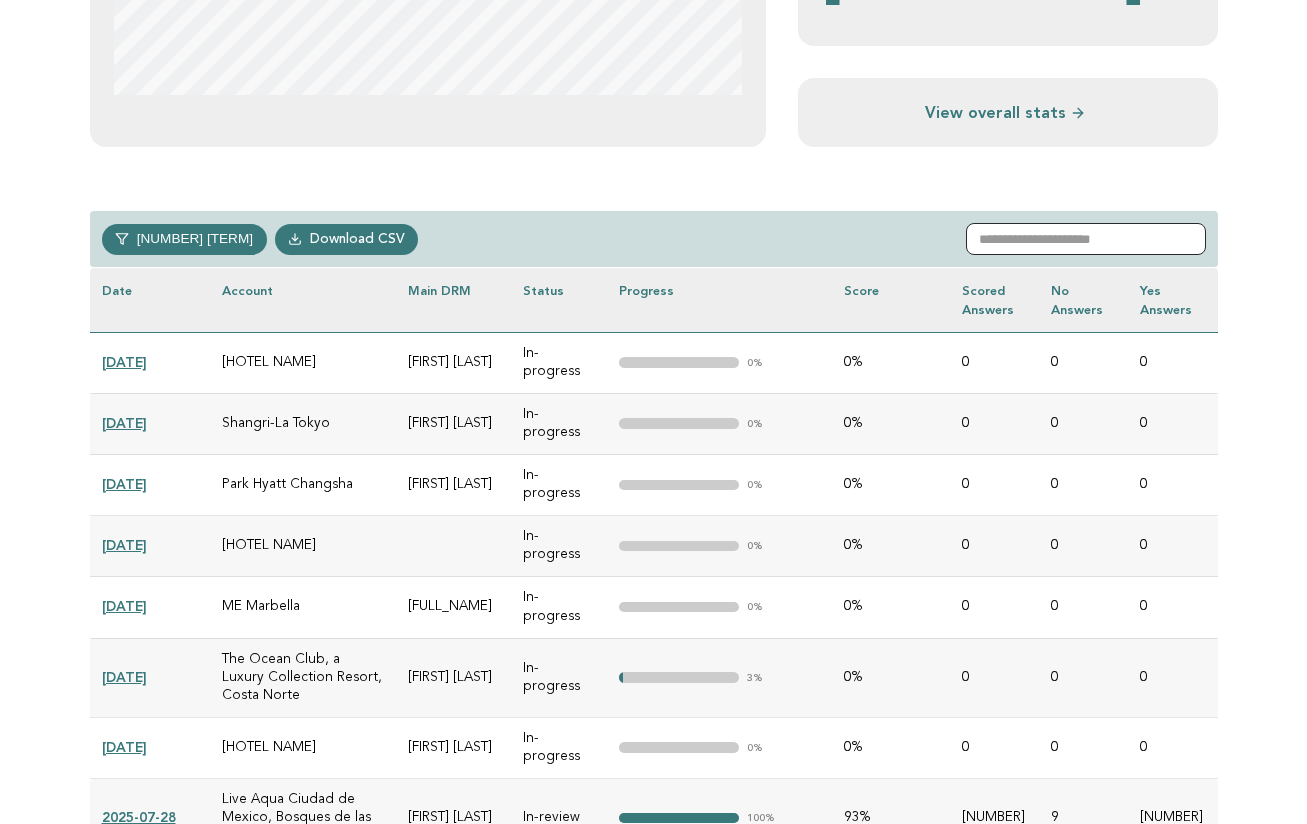 click at bounding box center (1086, 239) 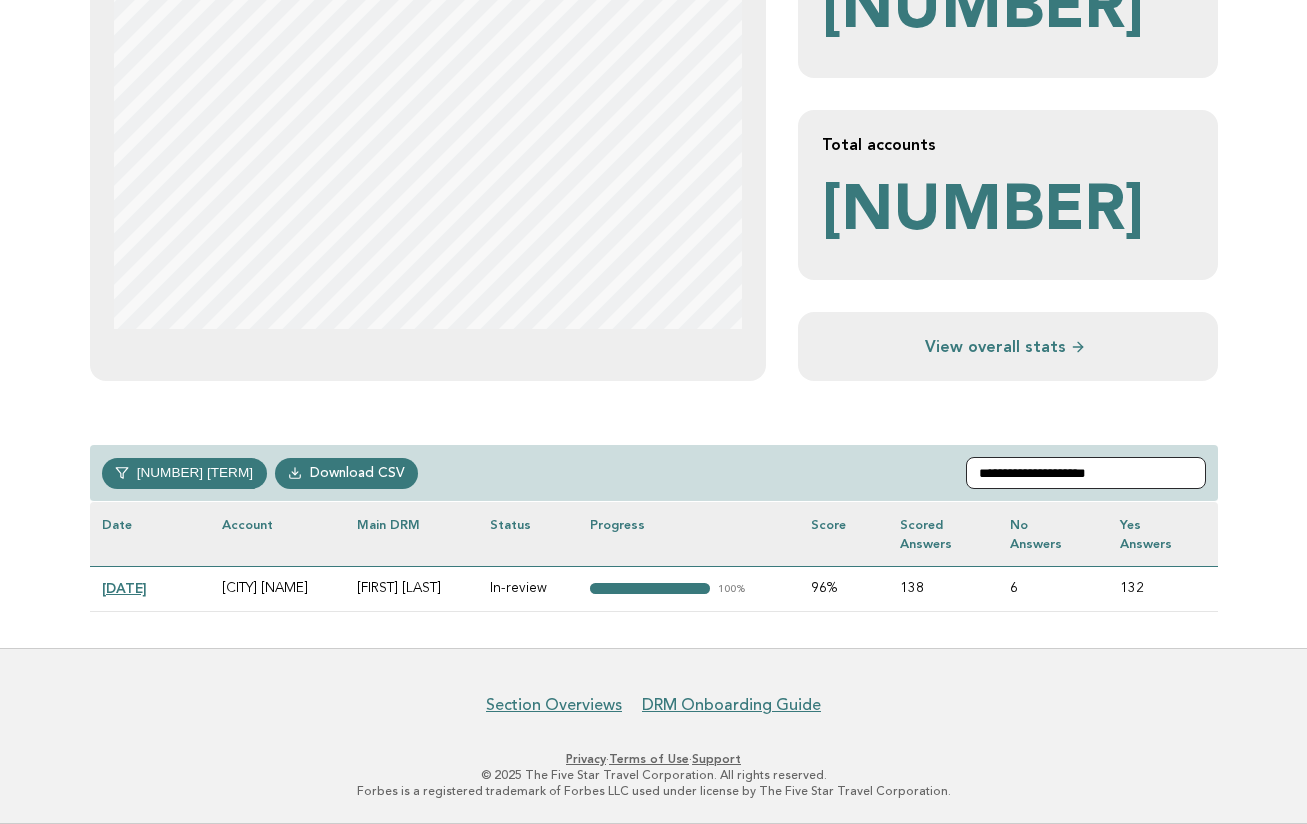scroll, scrollTop: 507, scrollLeft: 0, axis: vertical 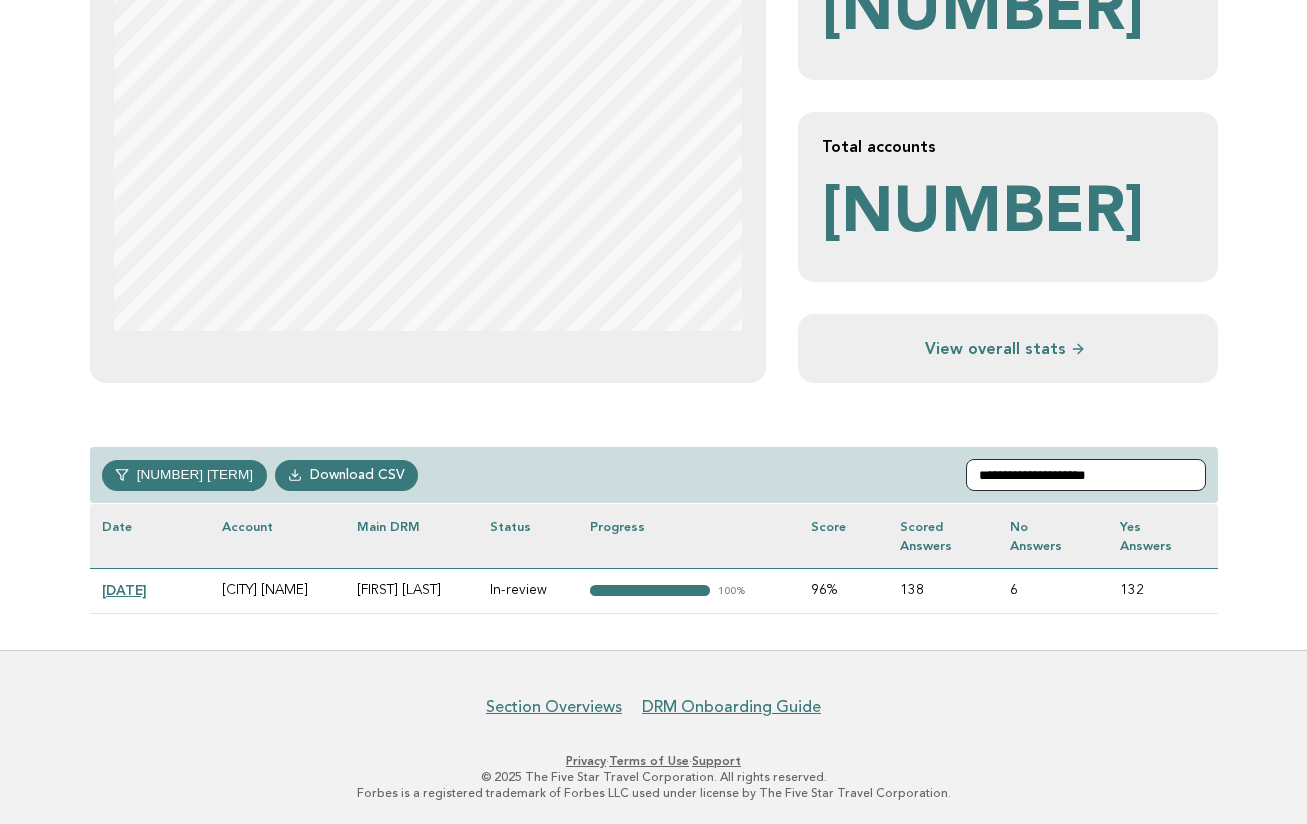 type on "**********" 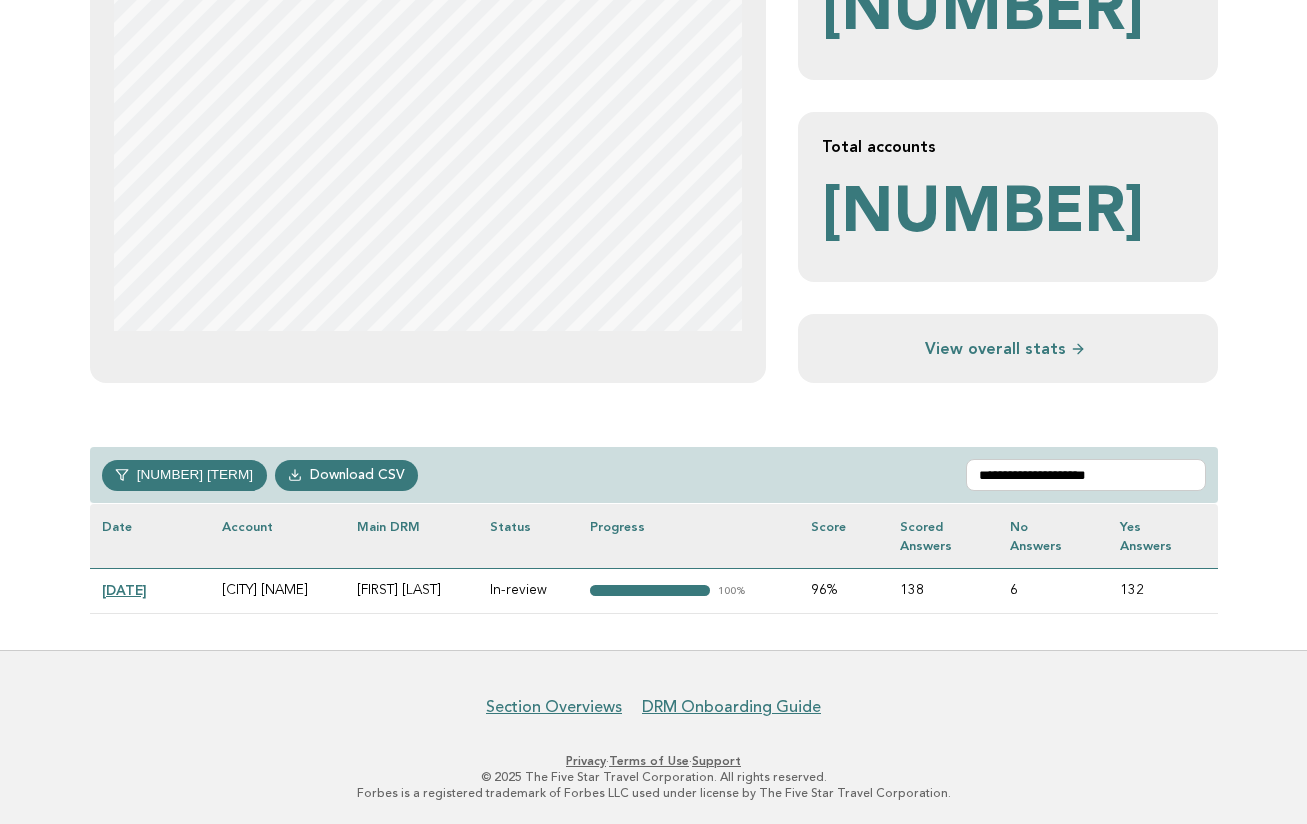 click on "2024-11-27" at bounding box center [124, 590] 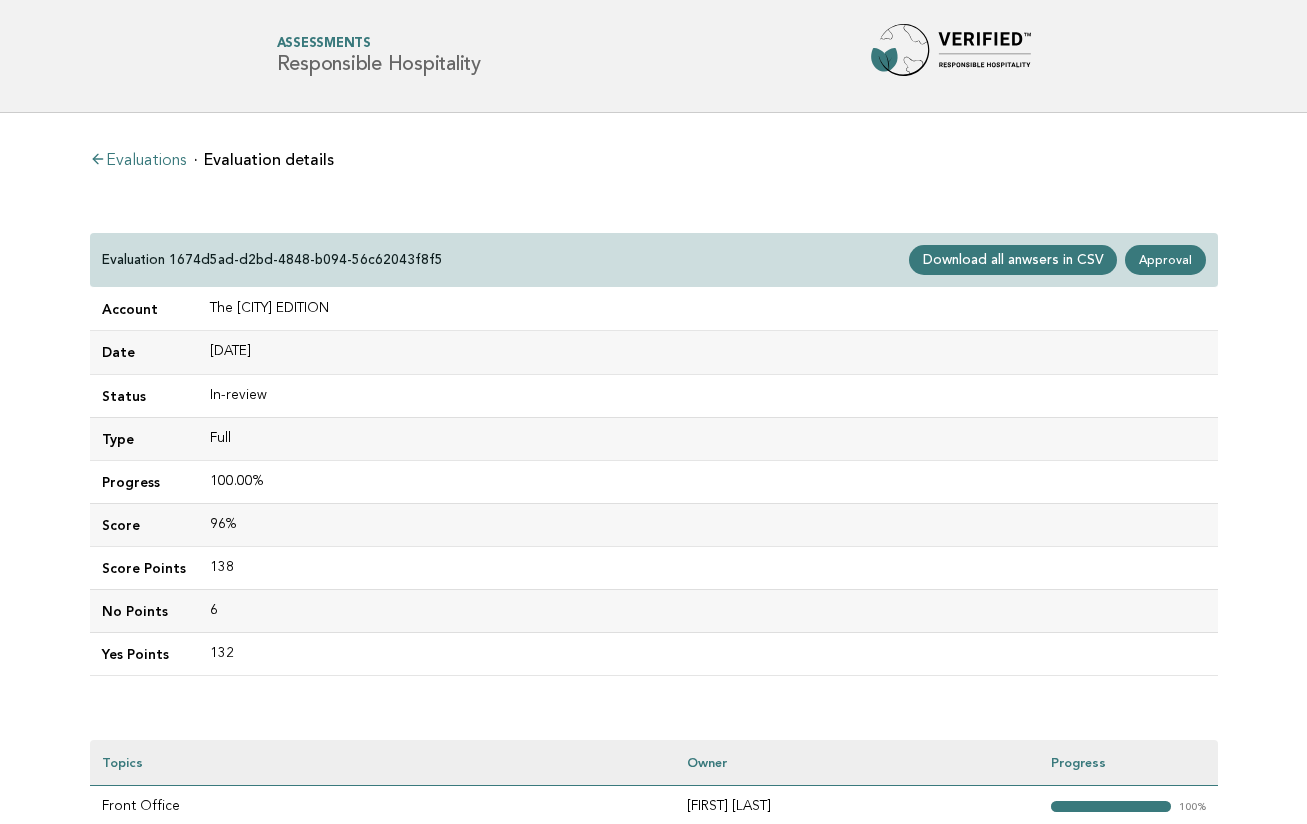 scroll, scrollTop: 0, scrollLeft: 0, axis: both 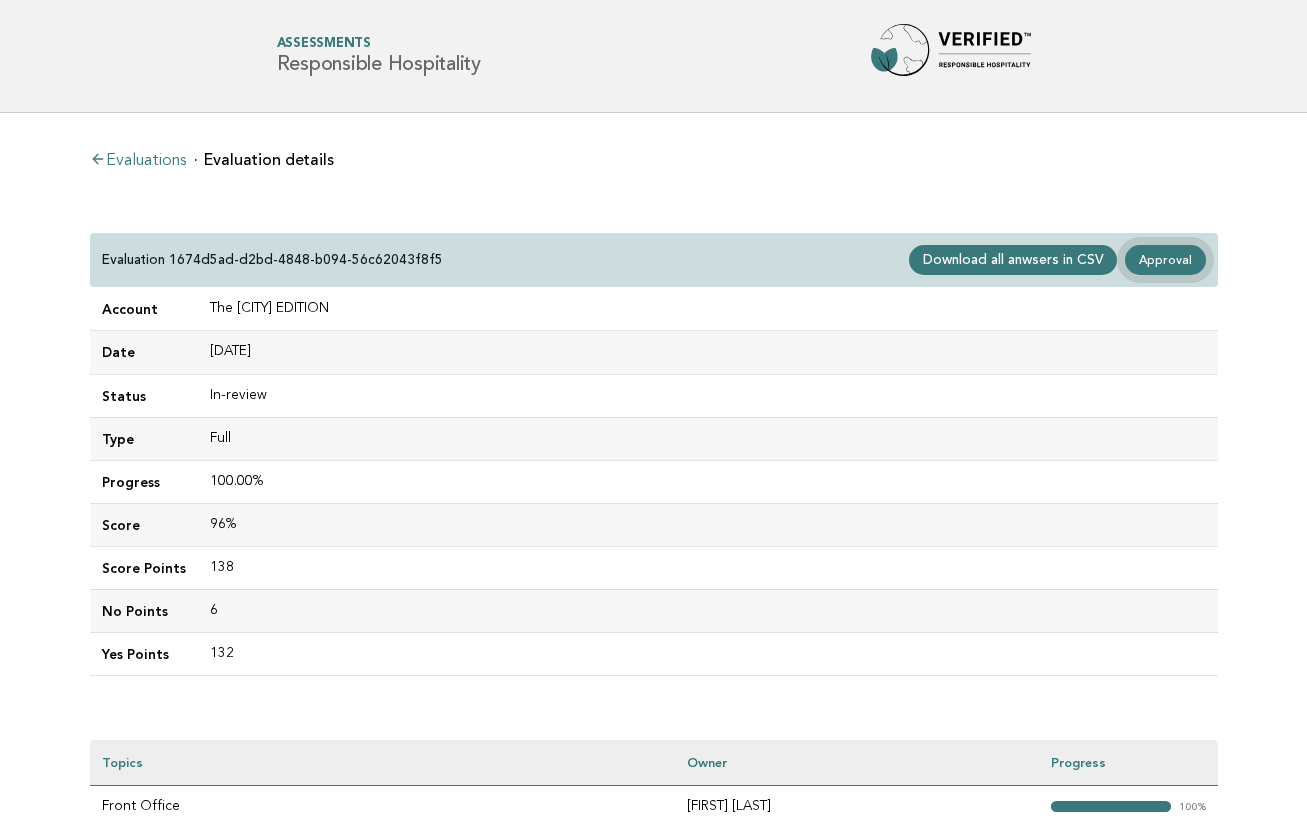 click on "Approval" at bounding box center (1165, 260) 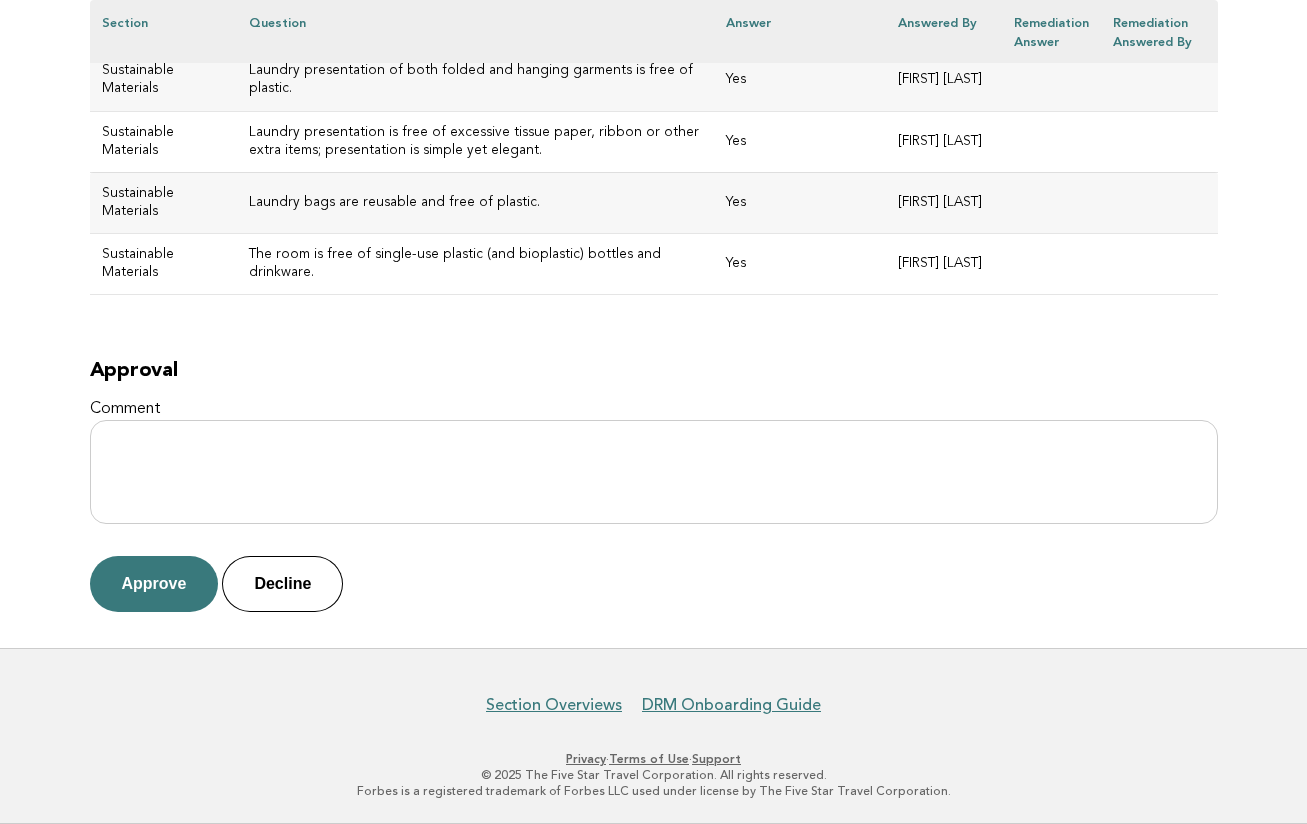 scroll, scrollTop: 15564, scrollLeft: 0, axis: vertical 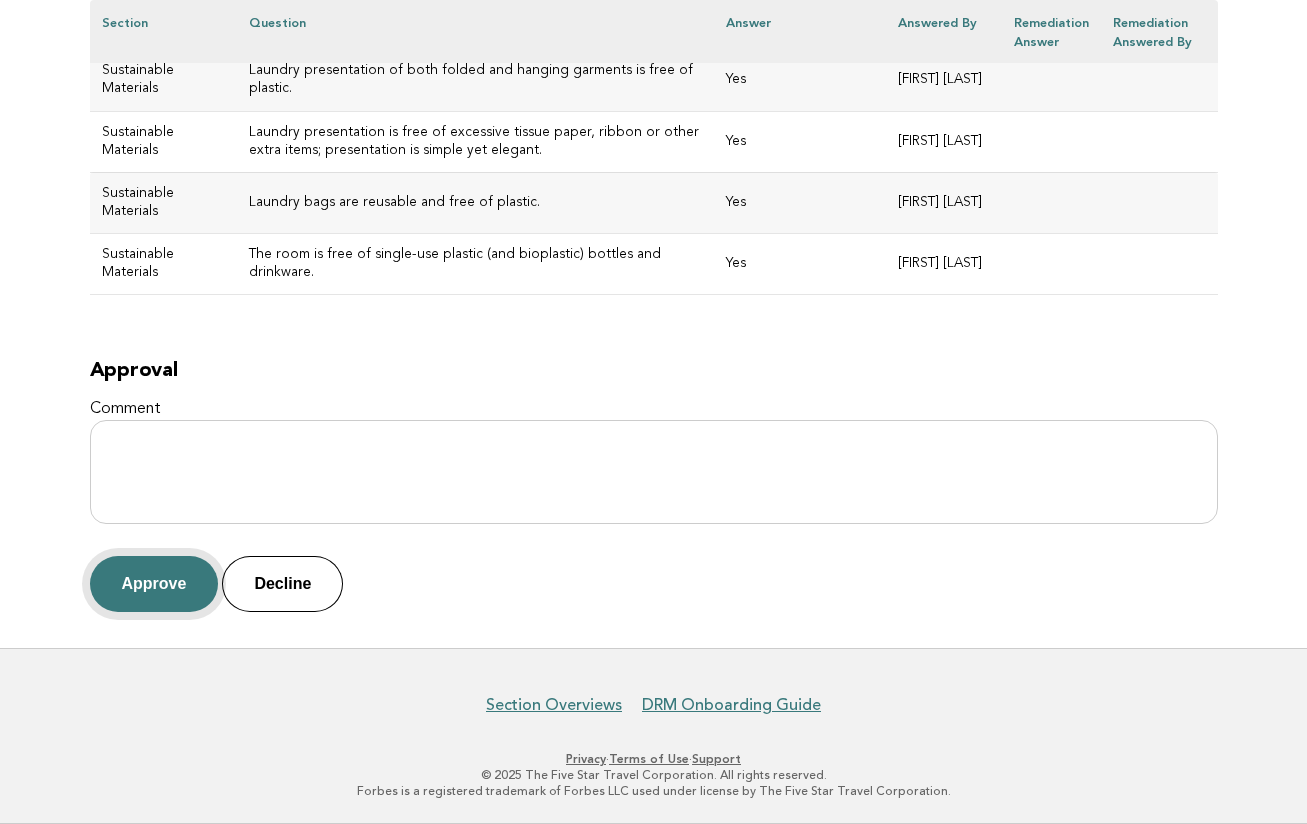 click on "Approve" at bounding box center (154, 584) 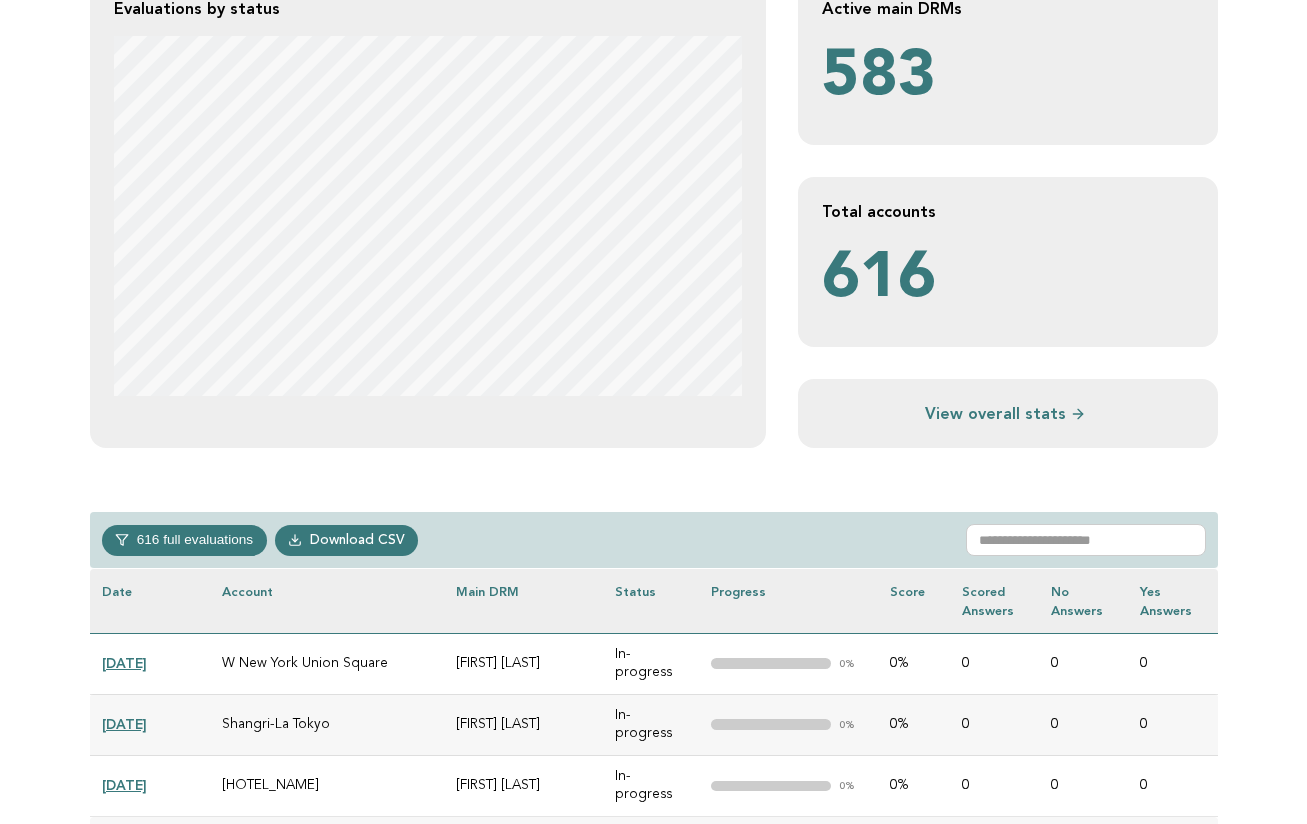 scroll, scrollTop: 442, scrollLeft: 0, axis: vertical 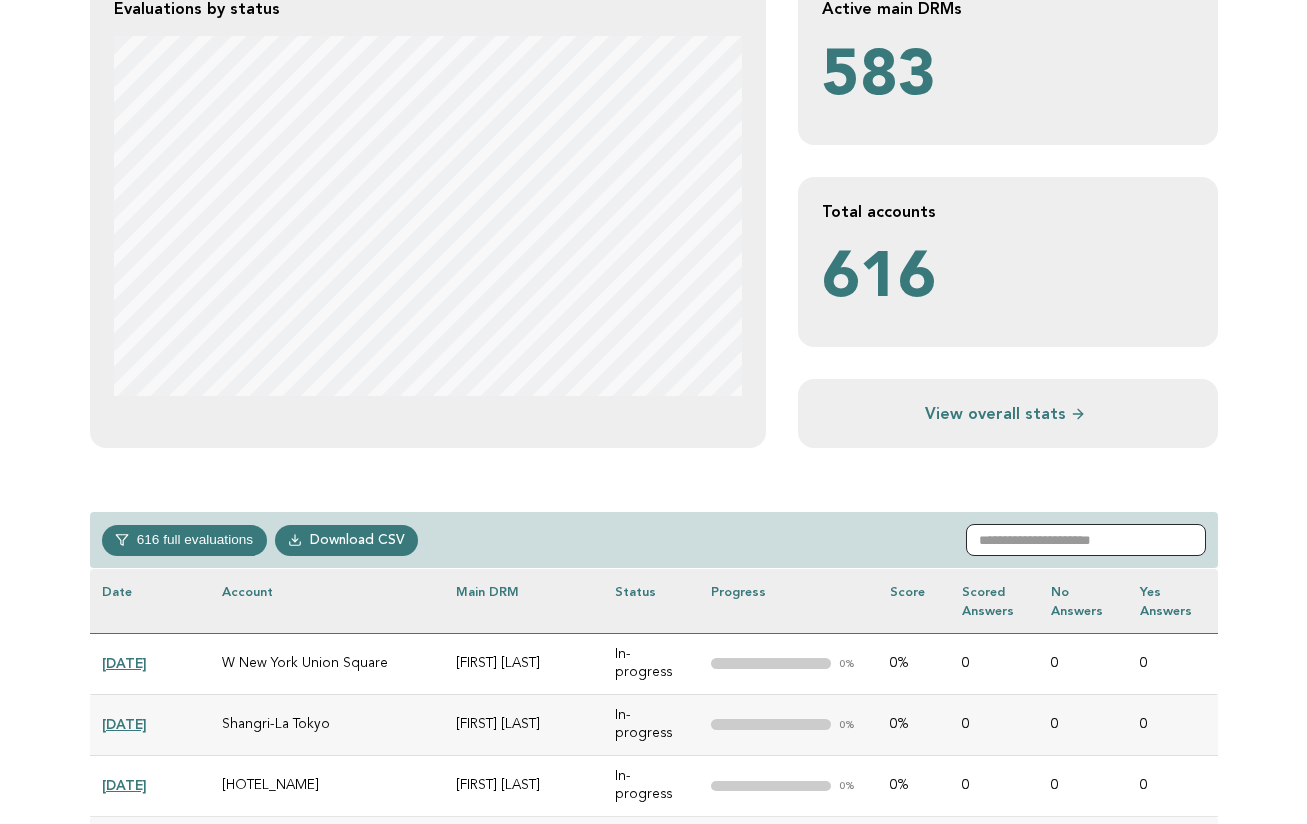 click at bounding box center [1086, 540] 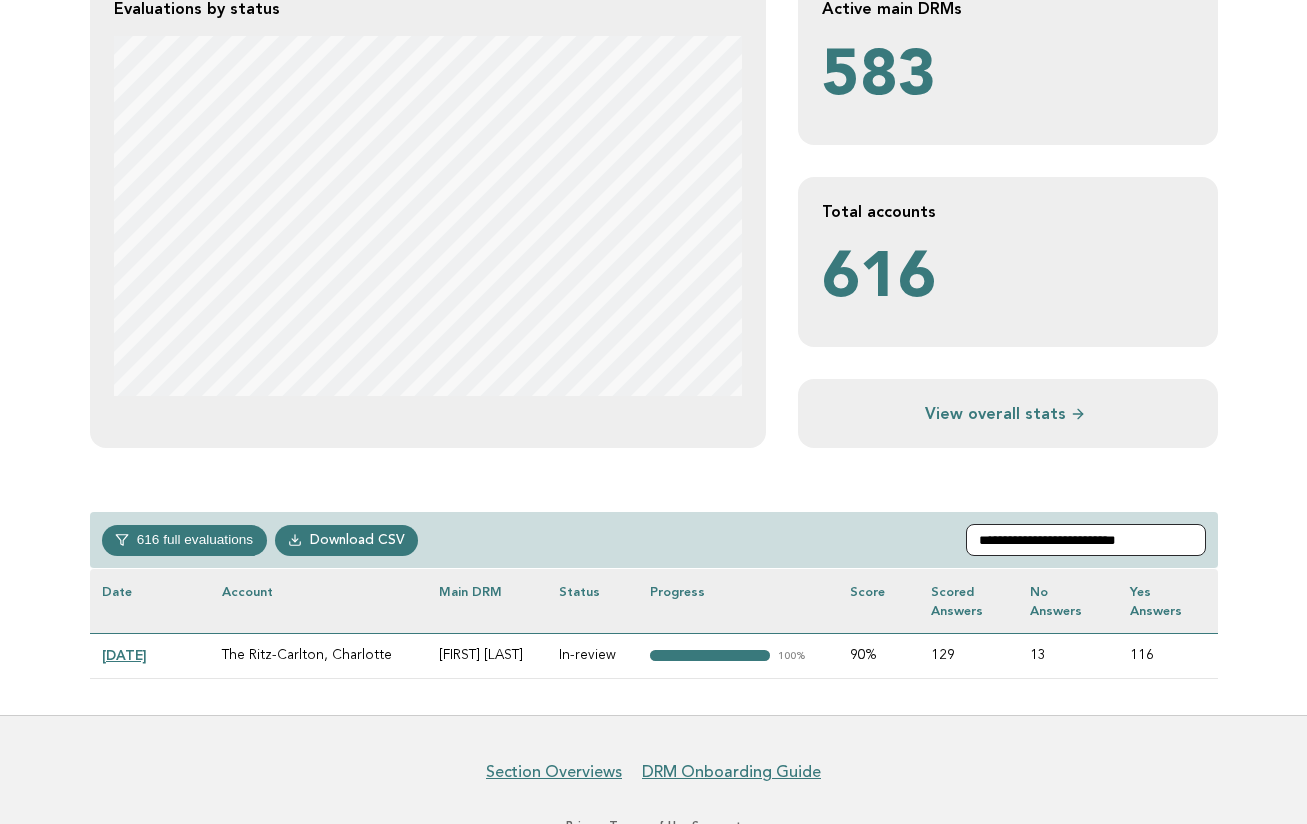 type on "**********" 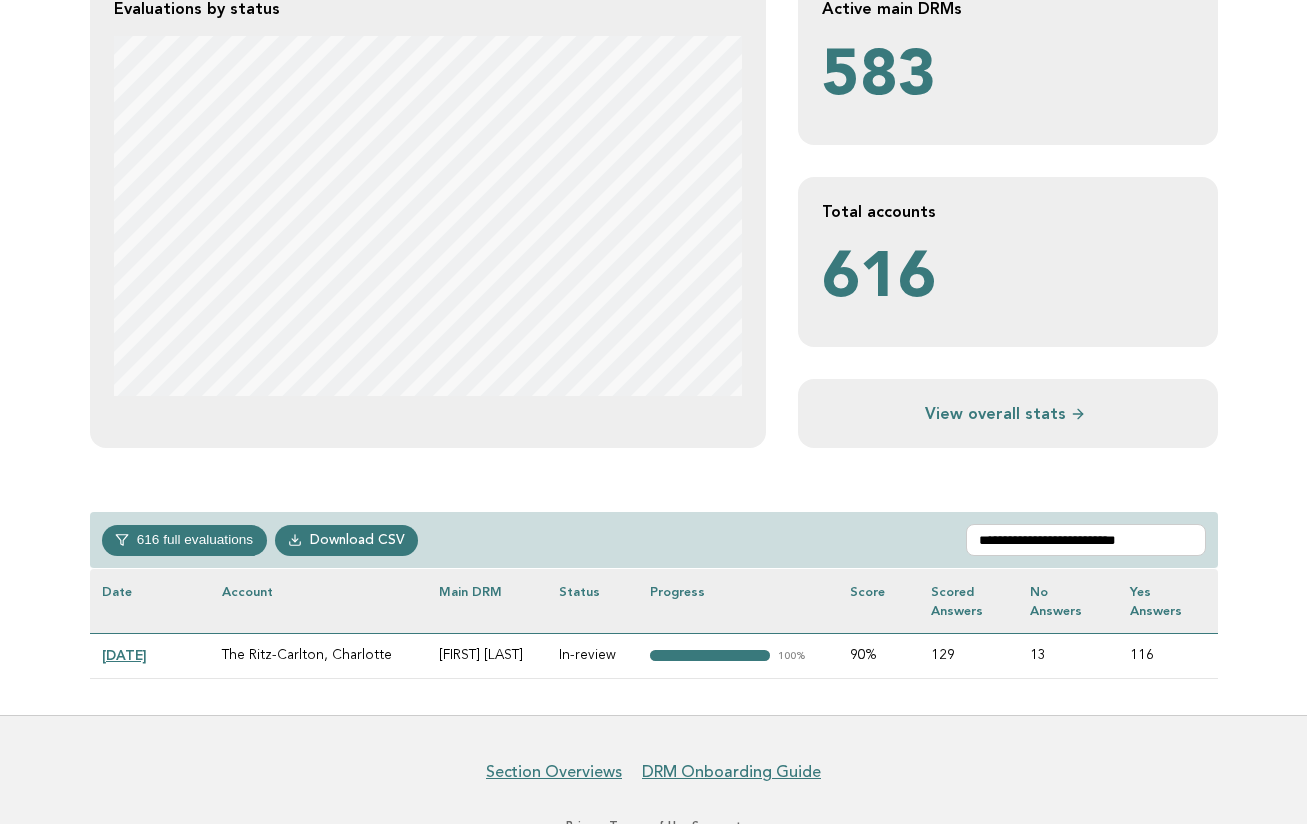 click on "2024-11-20" at bounding box center [124, 655] 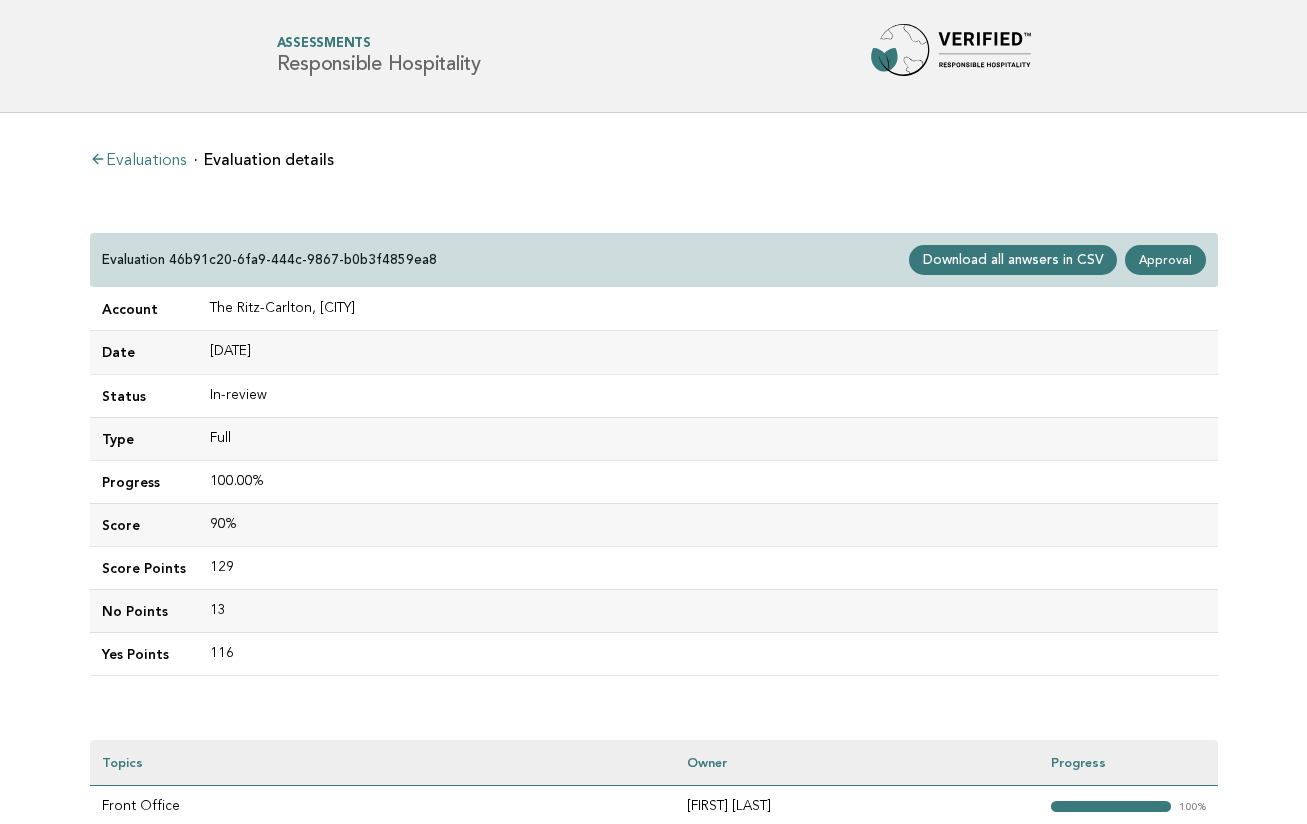 scroll, scrollTop: 0, scrollLeft: 0, axis: both 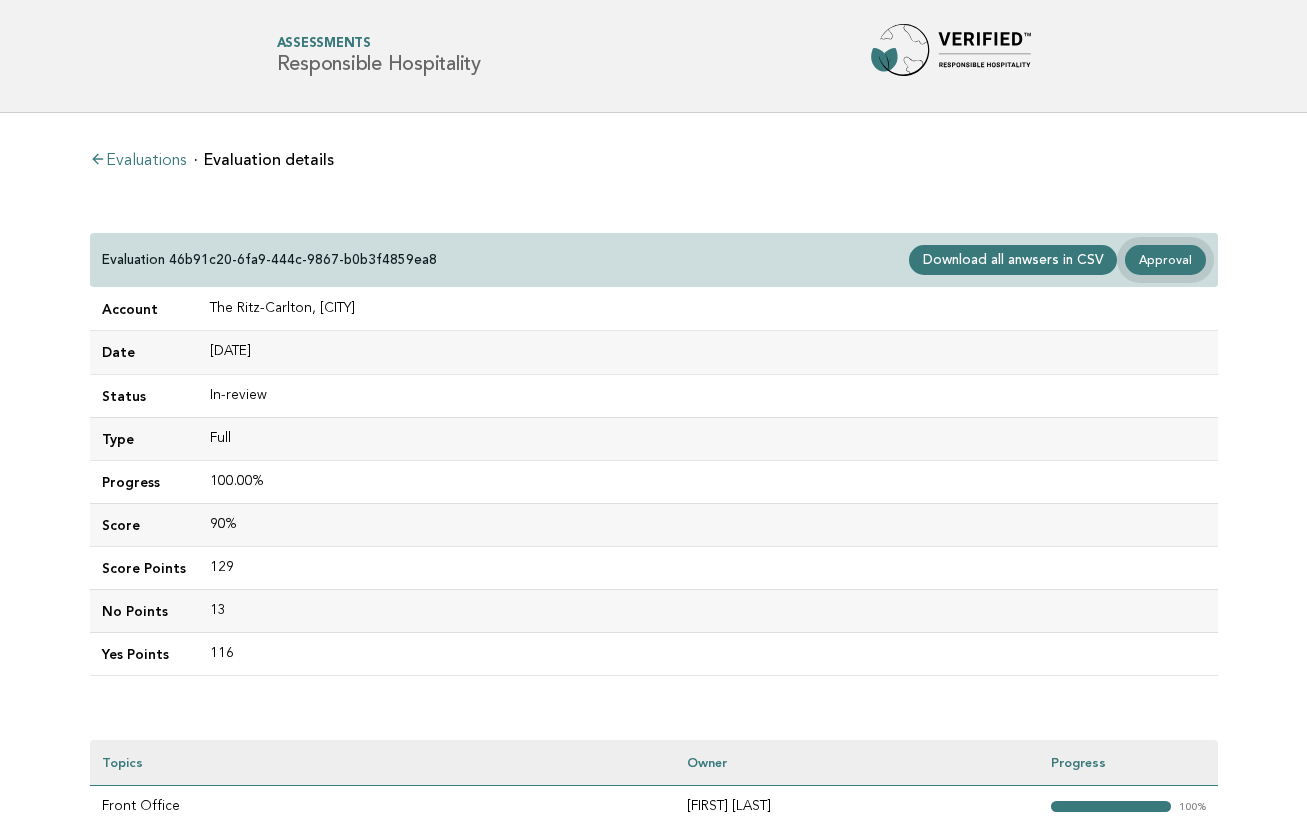 click on "Approval" at bounding box center (1165, 260) 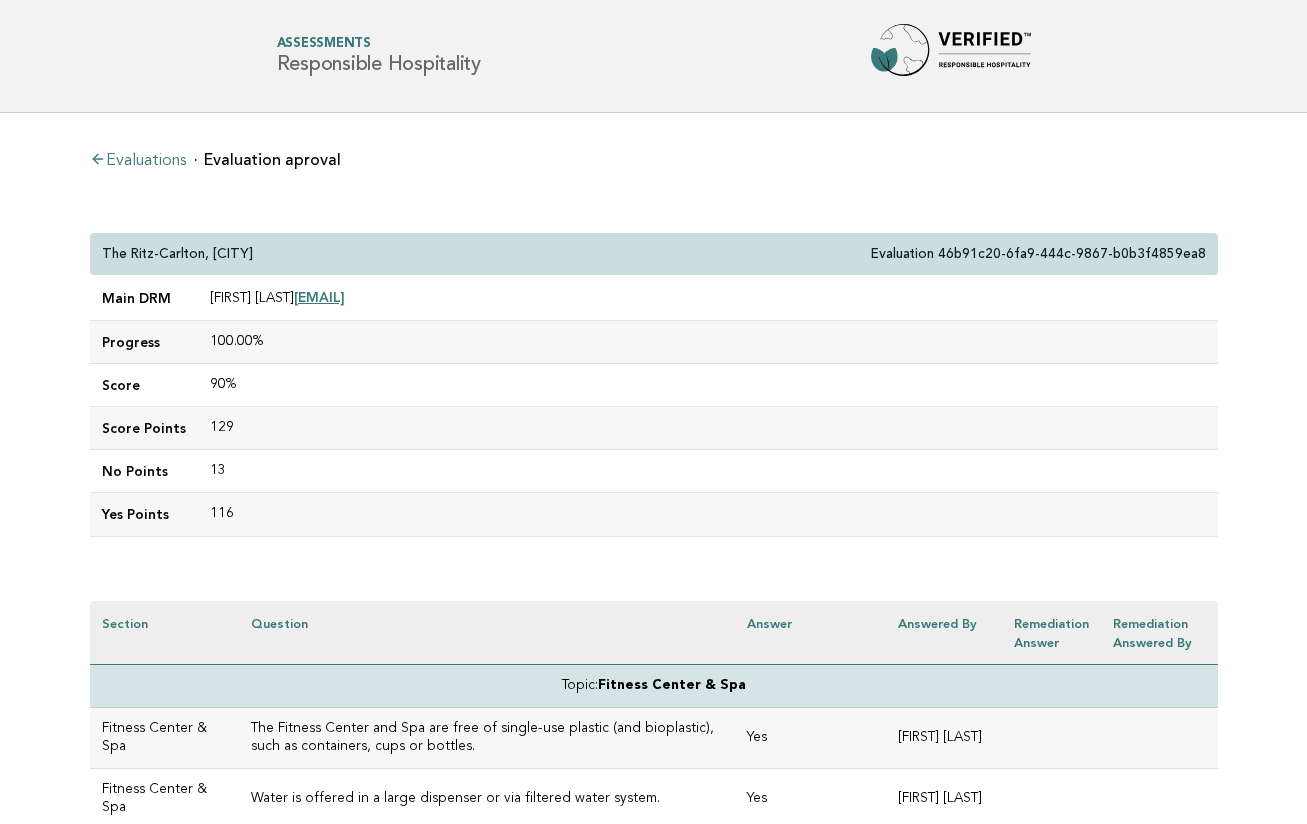 scroll, scrollTop: 0, scrollLeft: 0, axis: both 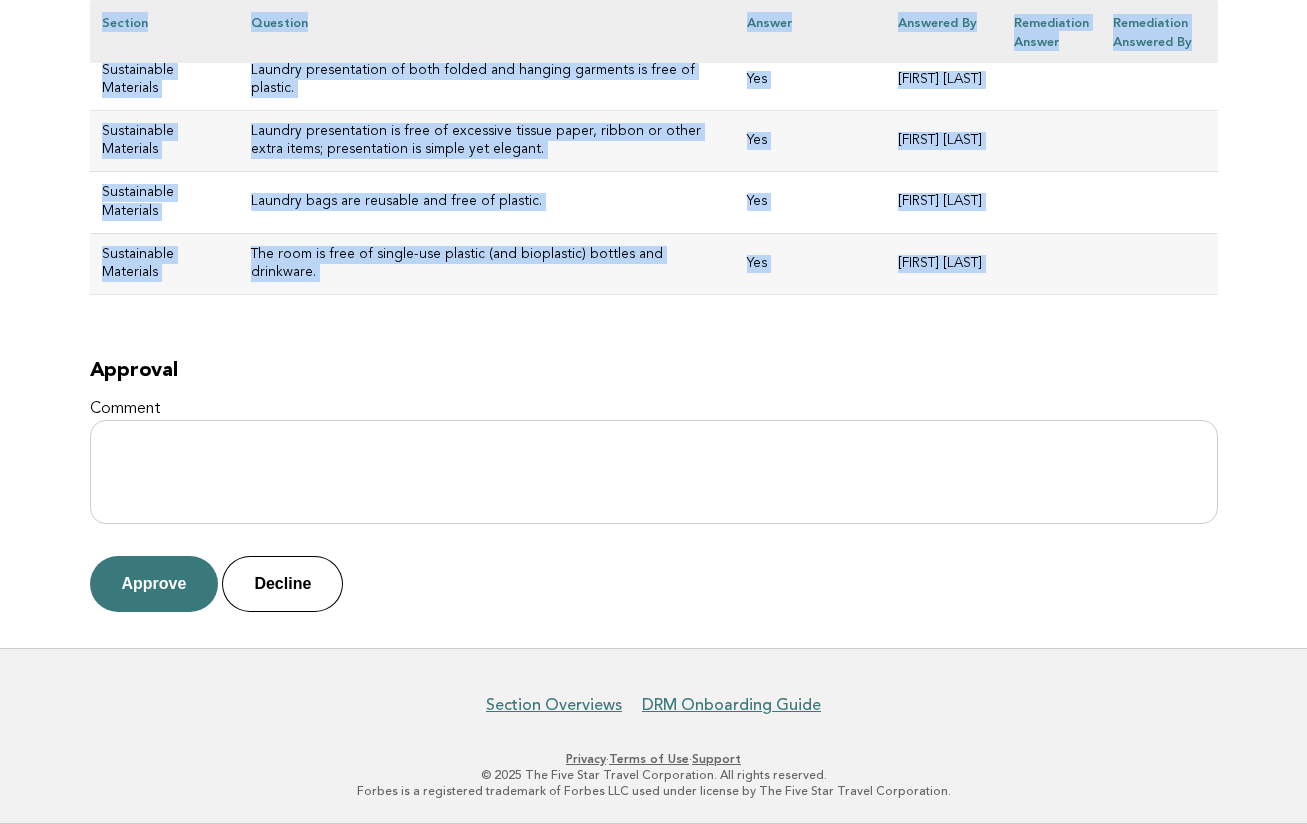 drag, startPoint x: 102, startPoint y: 250, endPoint x: 622, endPoint y: 320, distance: 524.69037 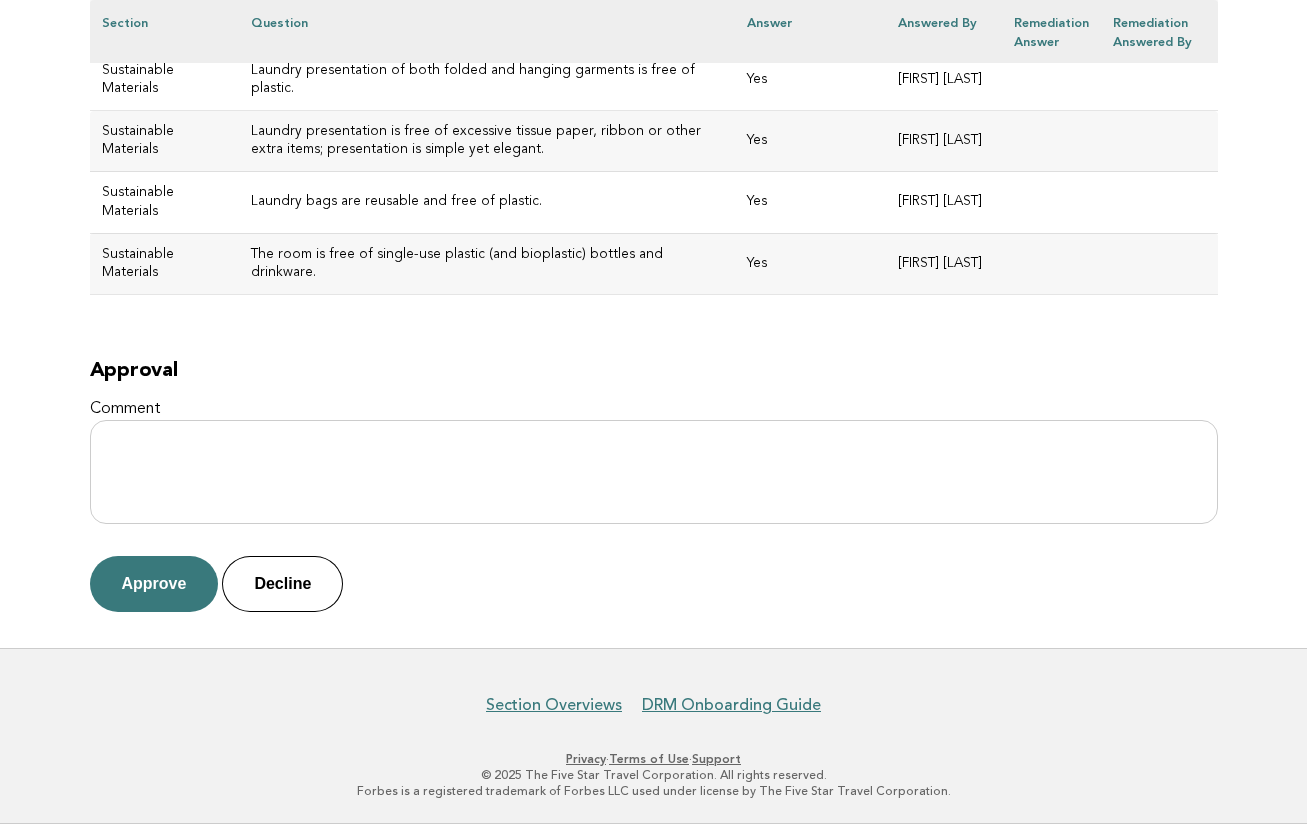 click on "Evaluations
Evaluation aproval
The Ritz-Carlton, [CITY]
Evaluation [UUID]
Main DRM
[FIRST] [LAST]             [EMAIL]
Progress
100.00%
Score
90%
Score Points
129
No Points
13
Yes Points
116
Section
Question
Answer
Answered by
Remediation
Answer
Remediation
Answered by
Topic:  Fitness Center & Spa
Topic:" at bounding box center [654, -3509] 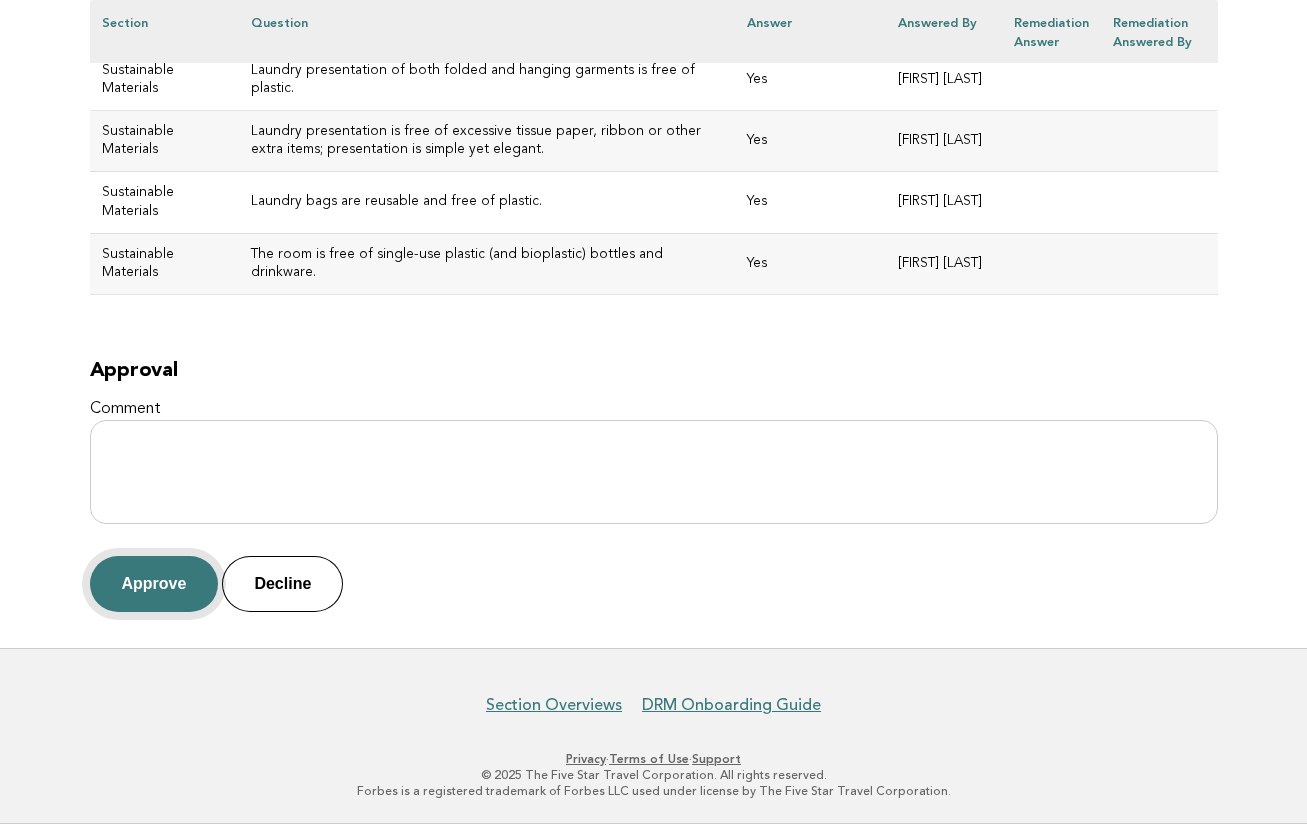 click on "Approve" at bounding box center [154, 584] 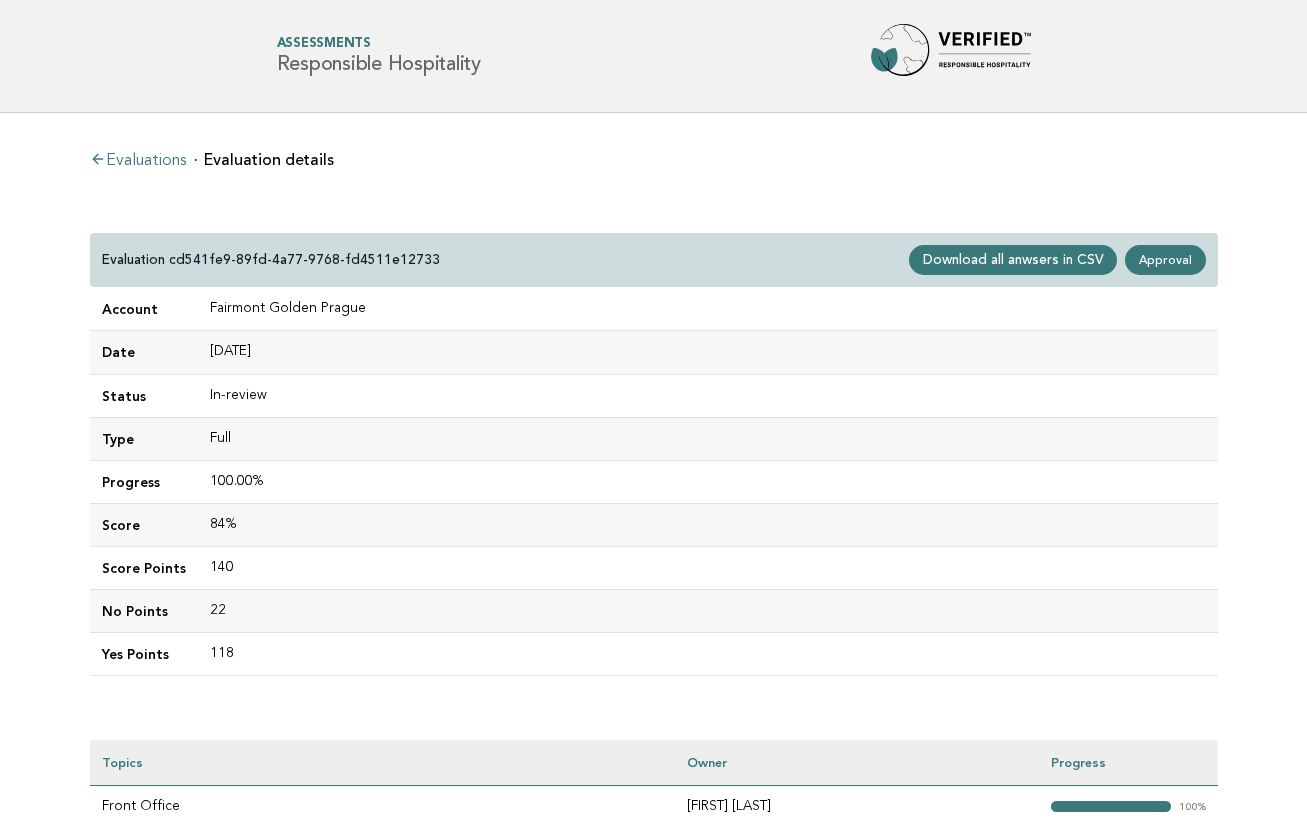 scroll, scrollTop: 0, scrollLeft: 0, axis: both 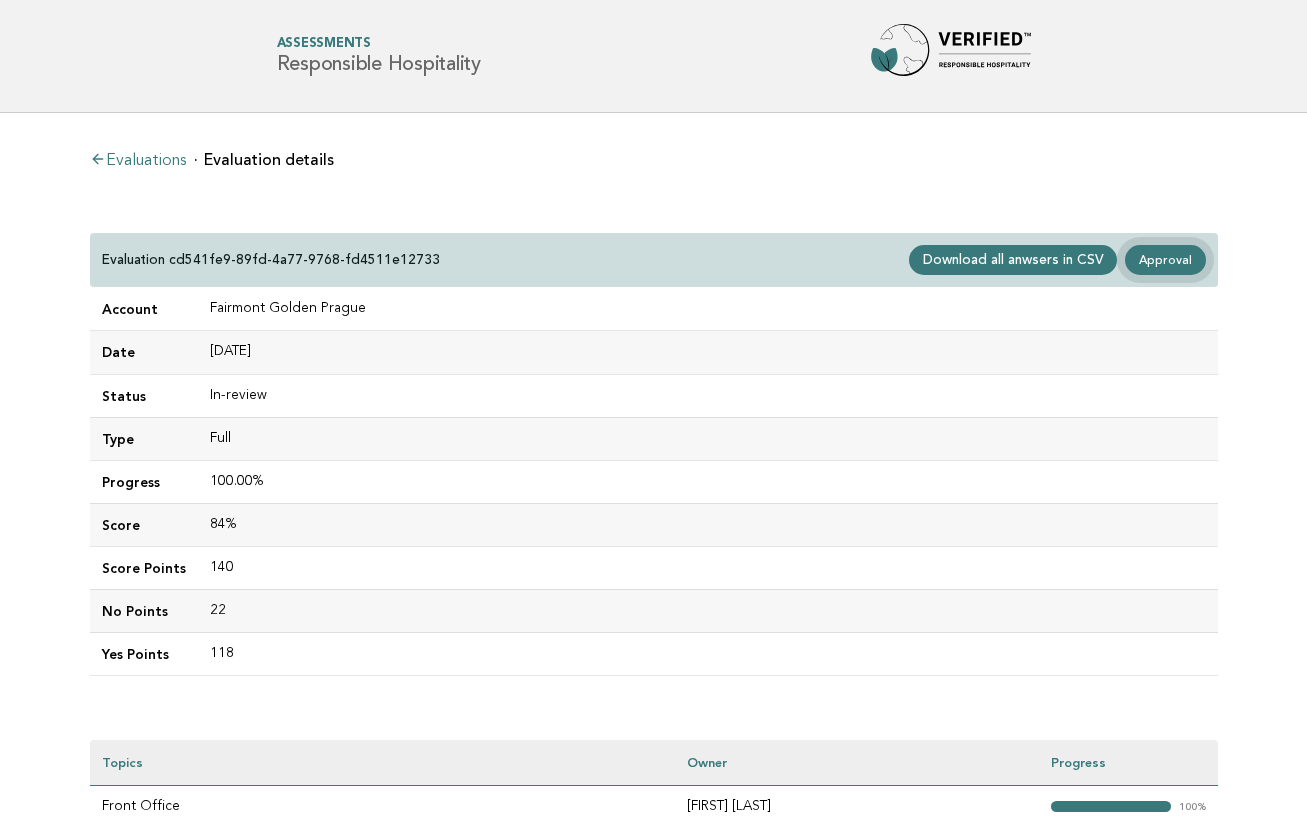 click on "Approval" at bounding box center (1165, 260) 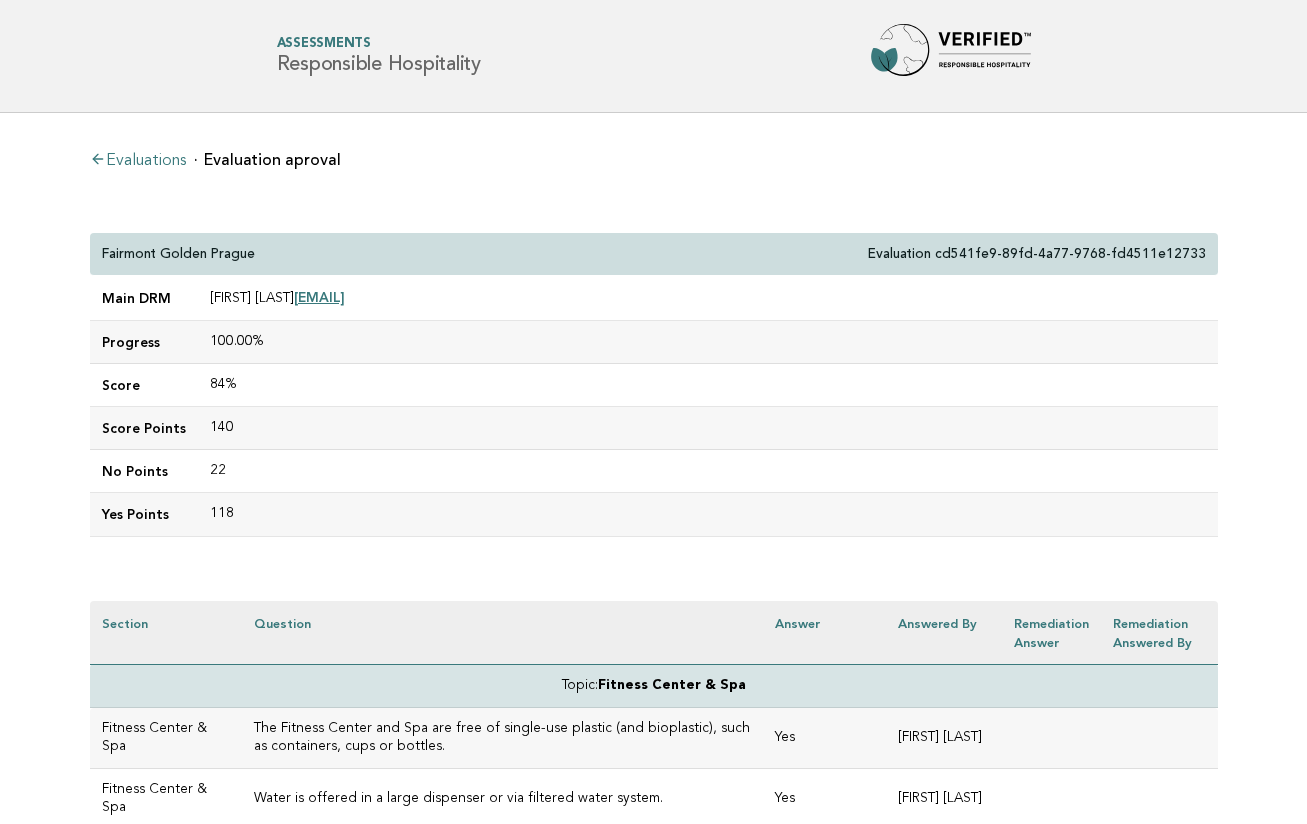 scroll, scrollTop: 0, scrollLeft: 0, axis: both 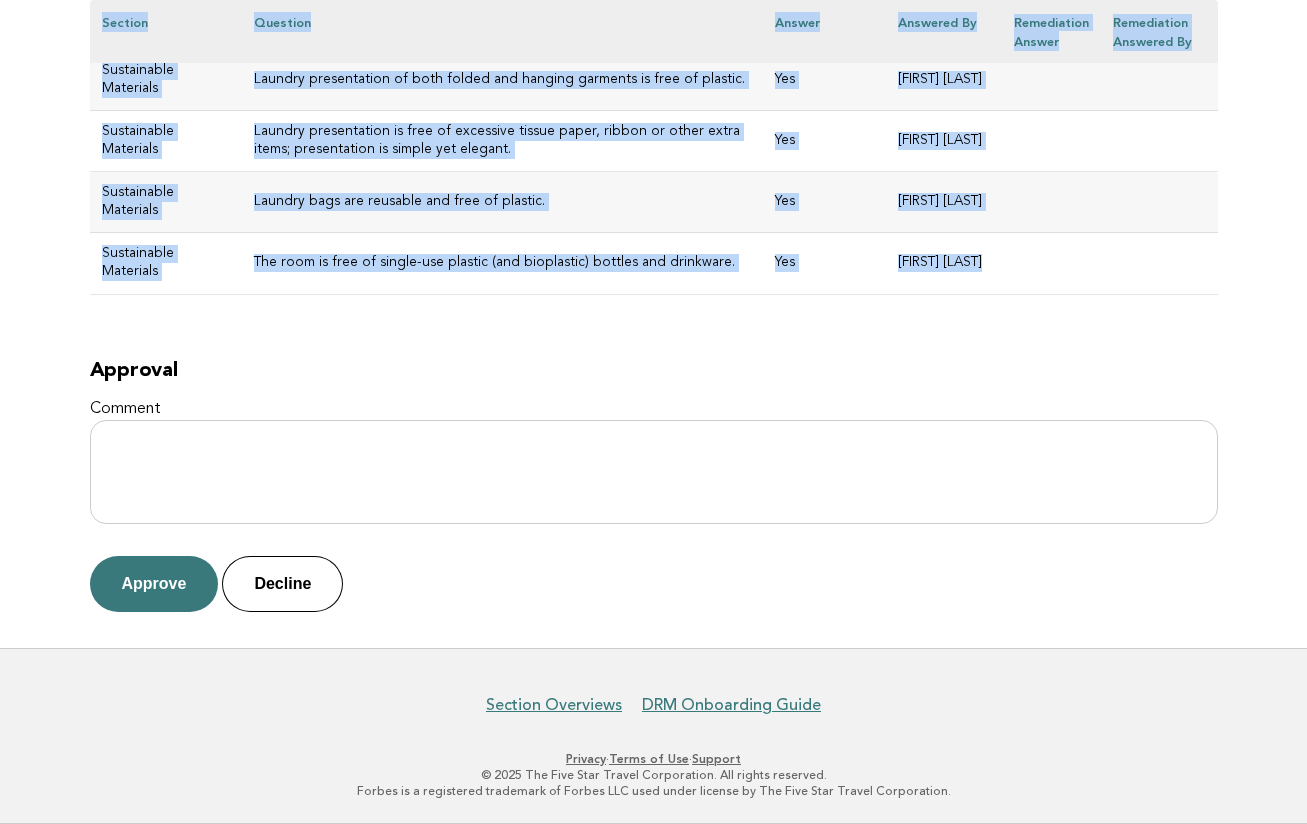drag, startPoint x: 102, startPoint y: 246, endPoint x: 1049, endPoint y: 273, distance: 947.3848 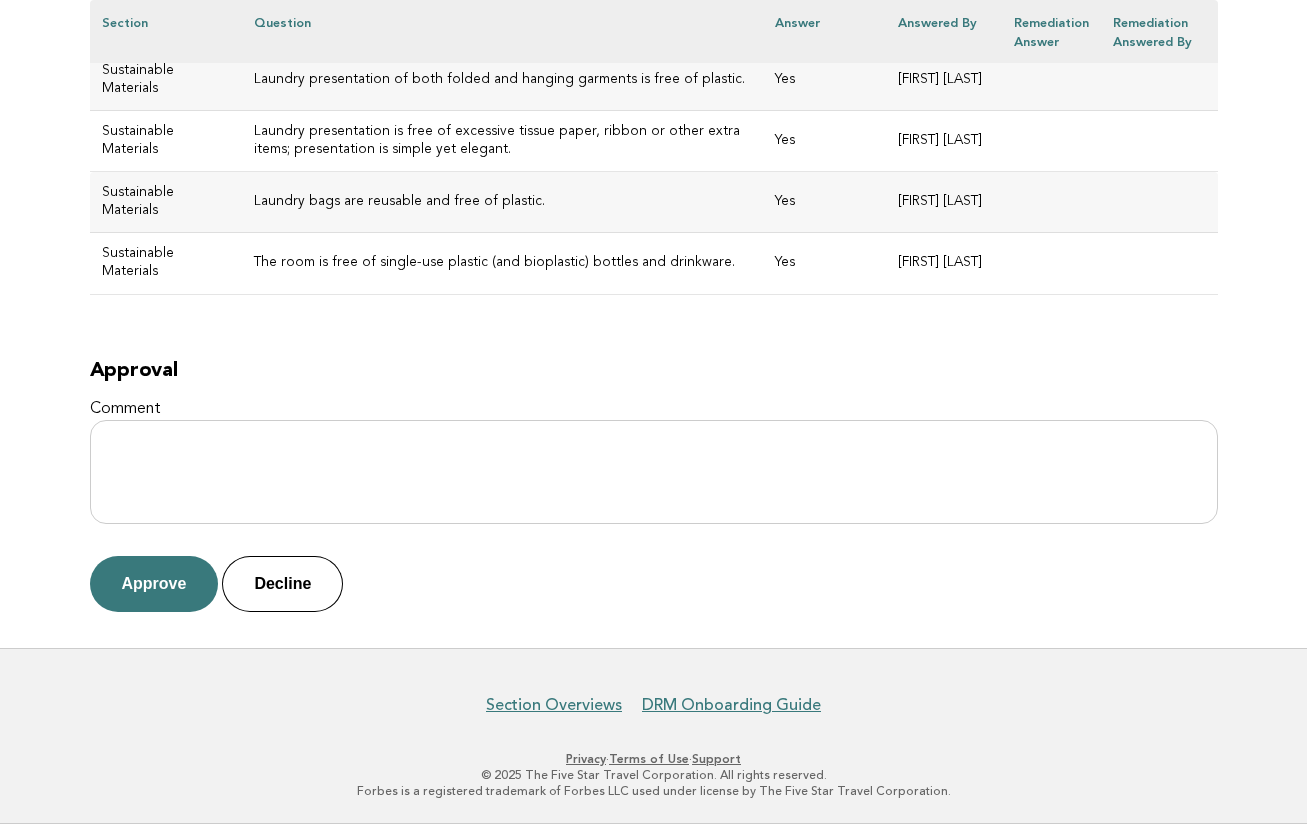 click on "Approval" at bounding box center (654, 371) 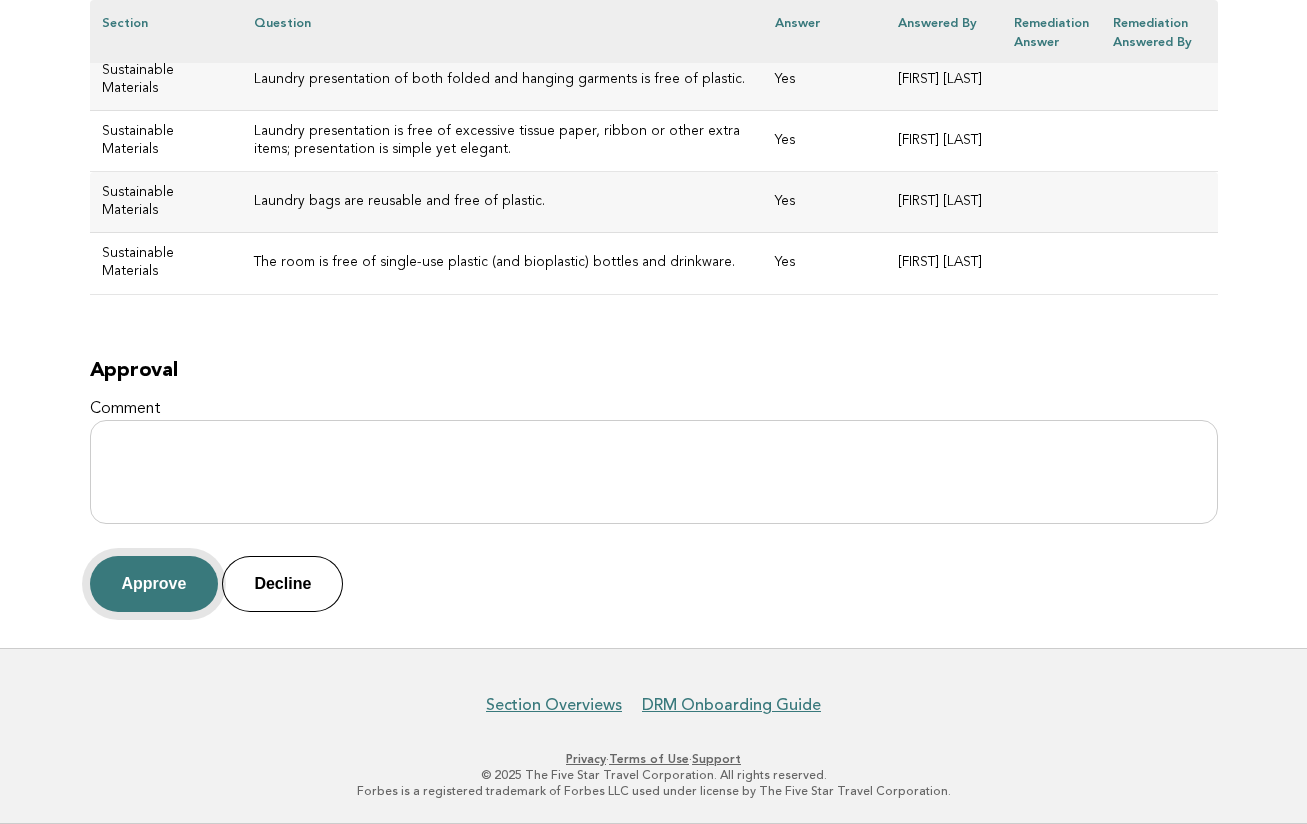 click on "Approve" at bounding box center (154, 584) 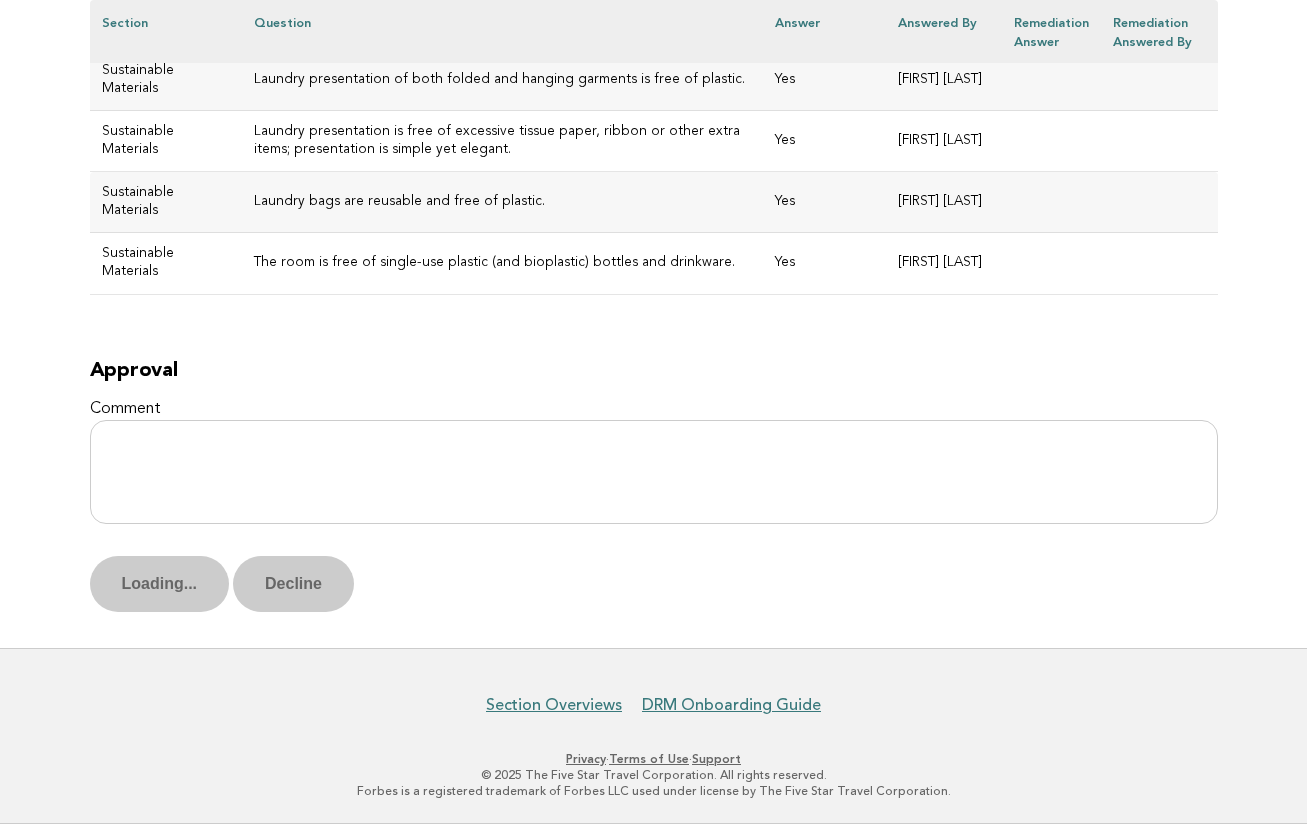 click on "Loading...
Decline" at bounding box center (654, 584) 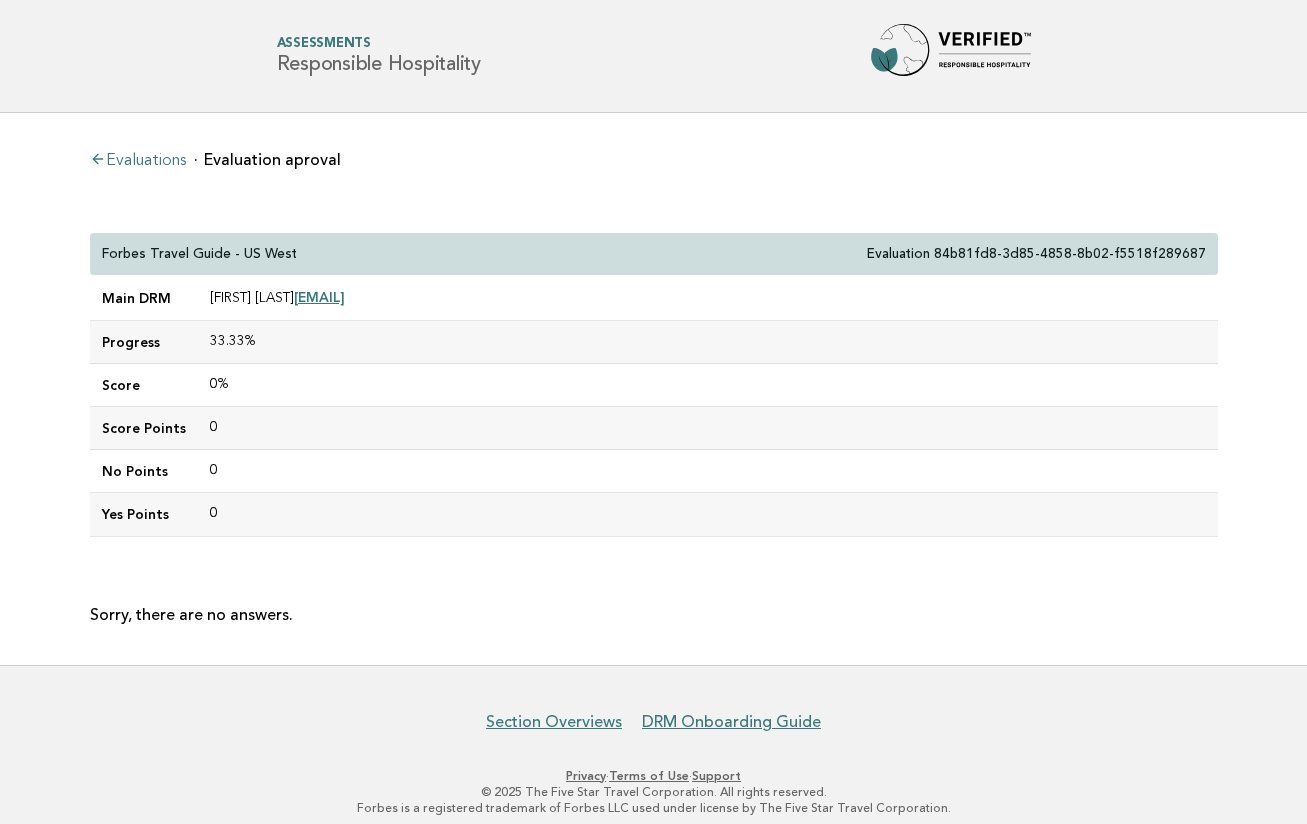 scroll, scrollTop: 0, scrollLeft: 0, axis: both 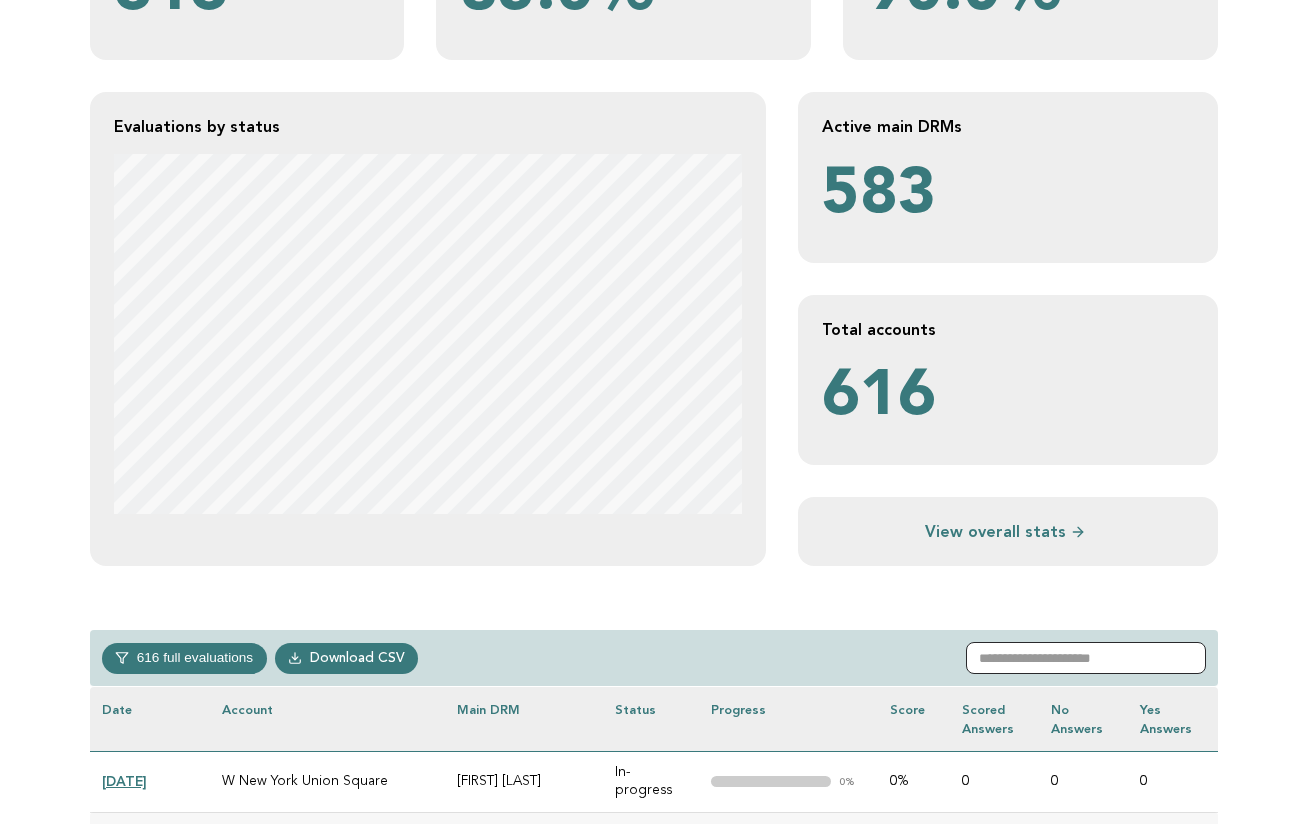 click at bounding box center [1086, 658] 